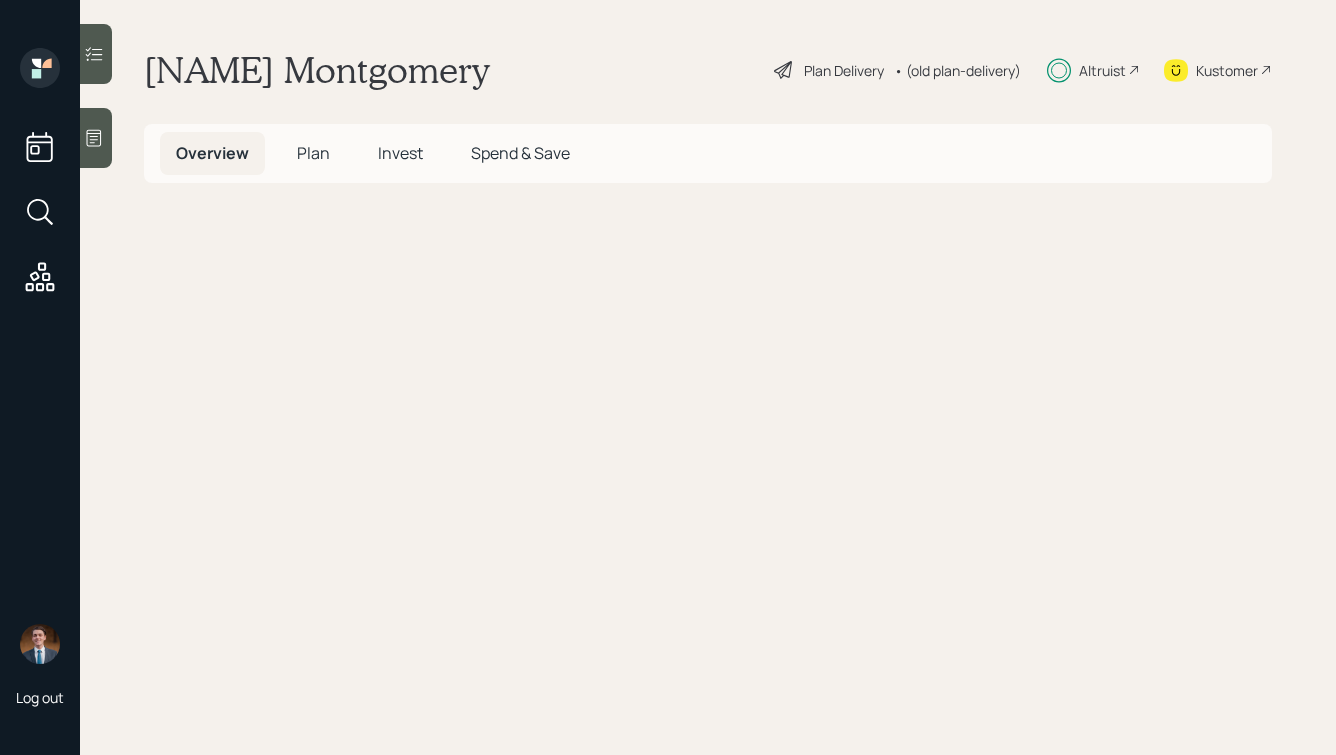 scroll, scrollTop: 0, scrollLeft: 0, axis: both 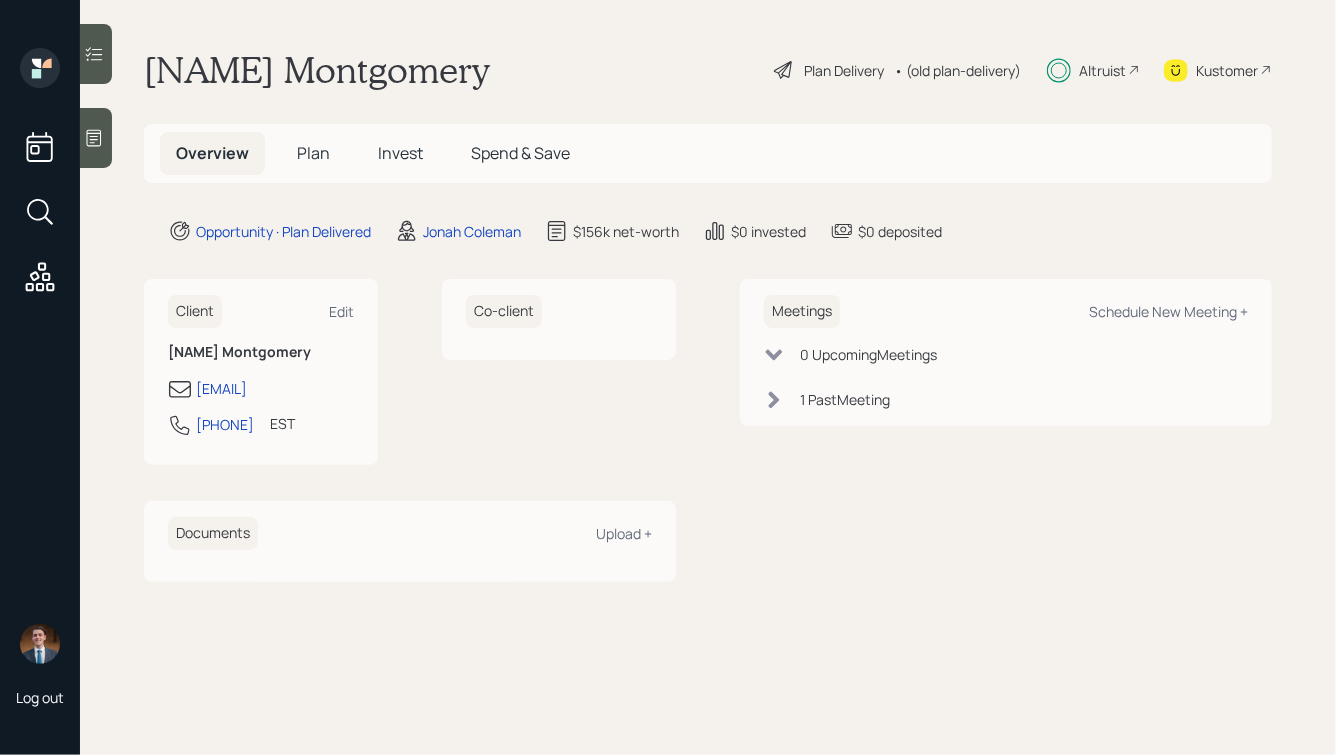 click on "Plan" at bounding box center [313, 153] 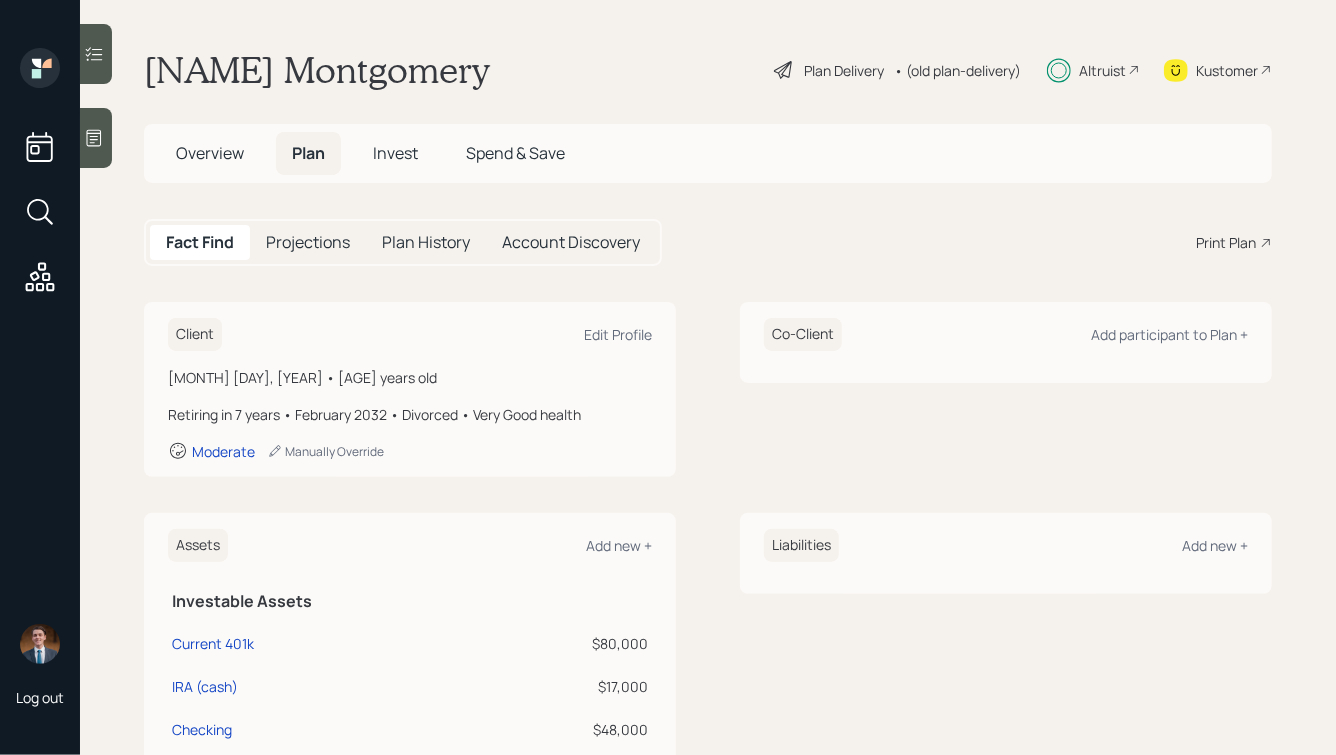 click on "Overview" at bounding box center [210, 153] 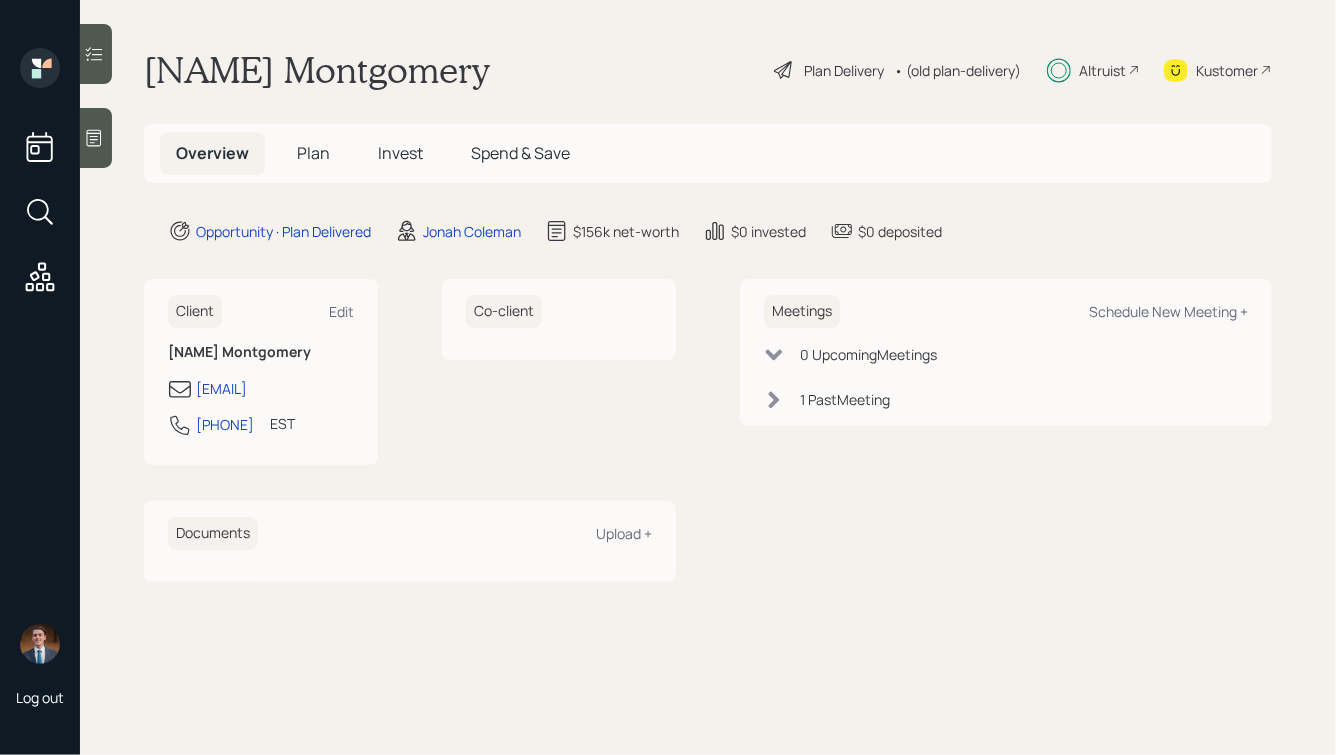 click on "Invest" at bounding box center [400, 153] 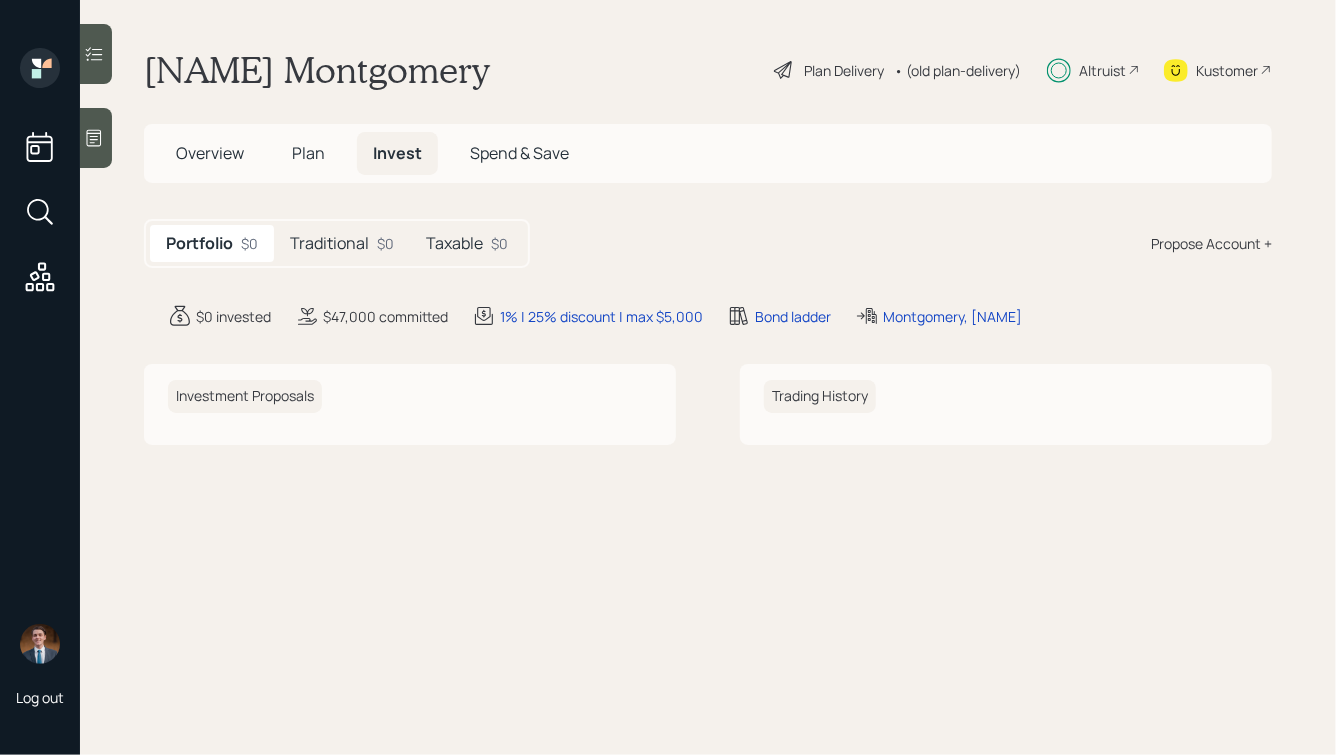 click on "Traditional" at bounding box center (329, 243) 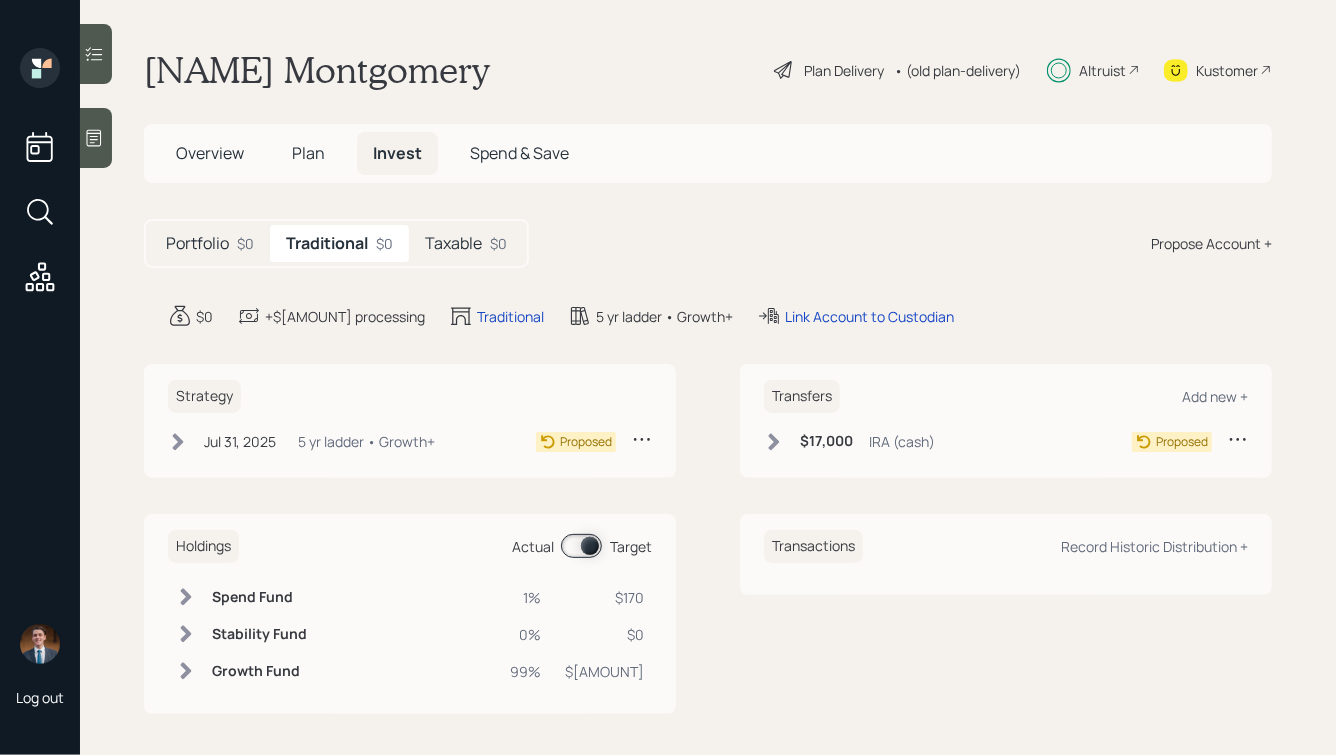 click on "Taxable" at bounding box center (453, 243) 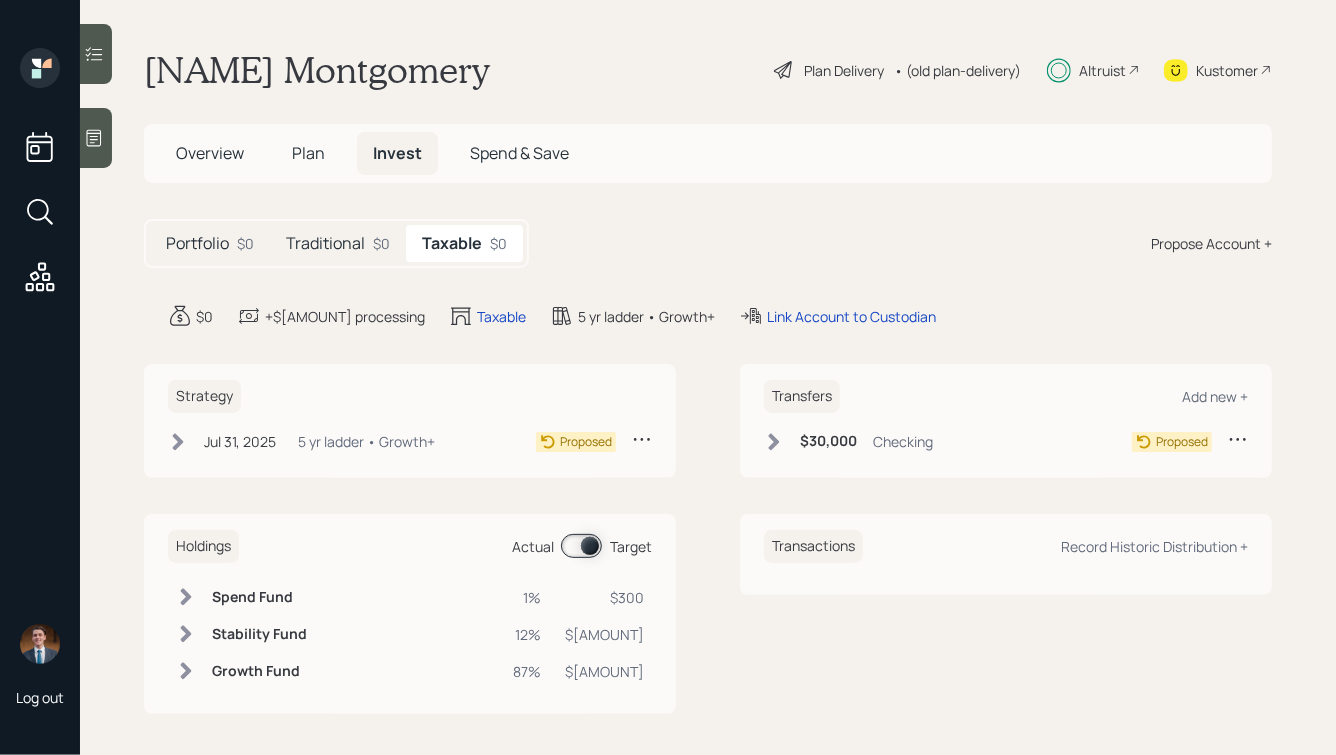click on "Portfolio" at bounding box center (197, 243) 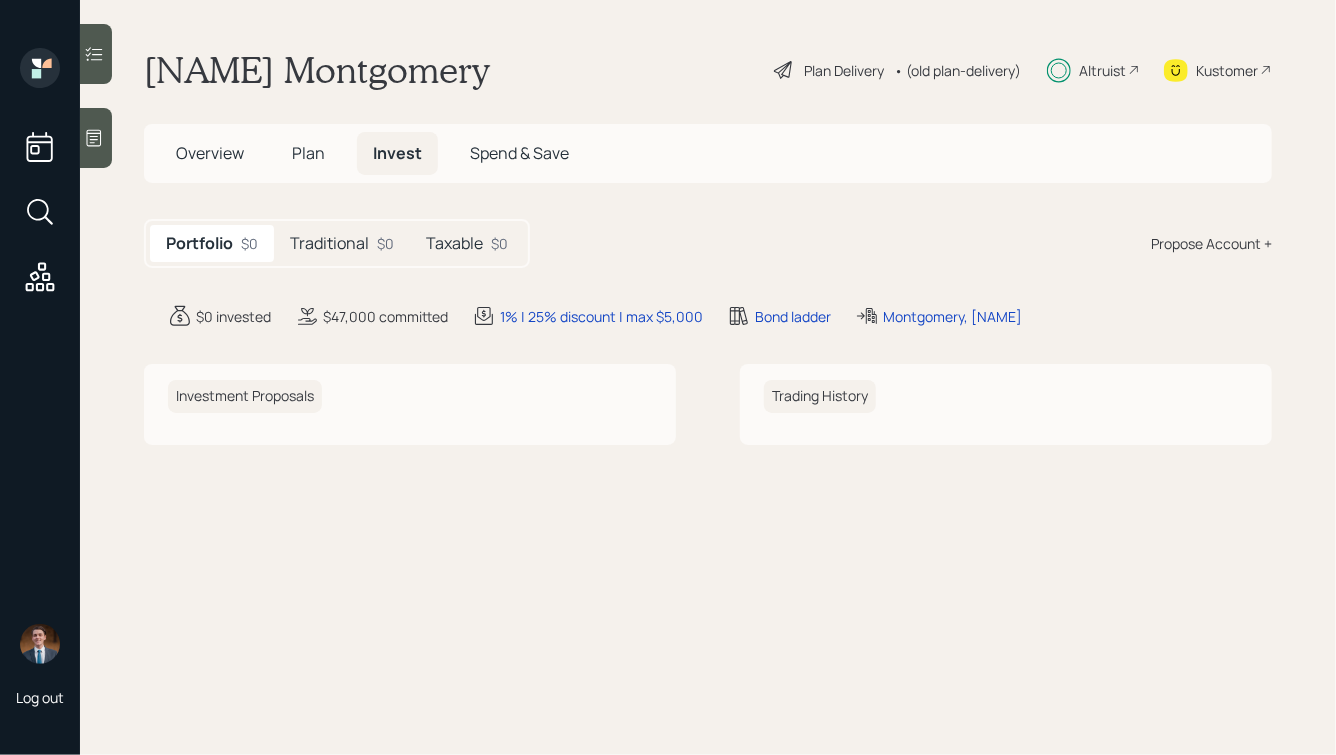click on "Overview" at bounding box center [210, 153] 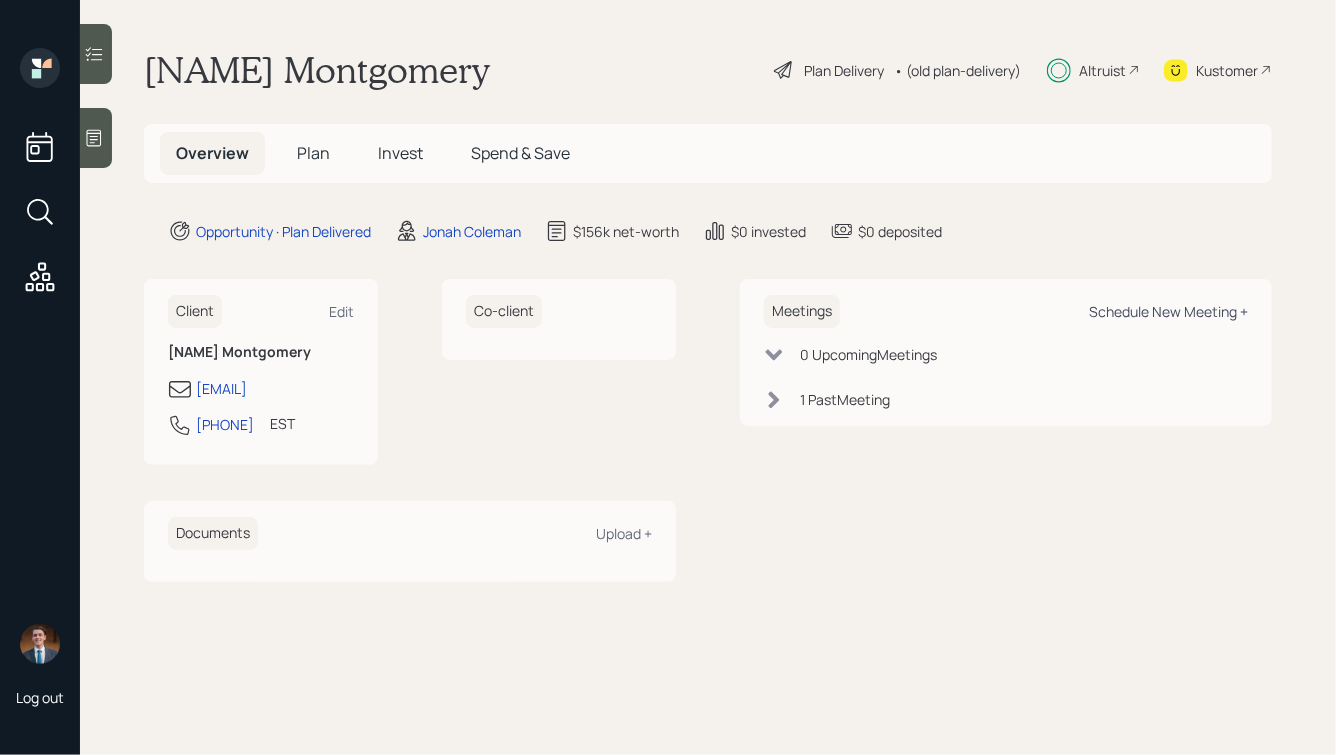 click on "Schedule New Meeting +" at bounding box center [1168, 311] 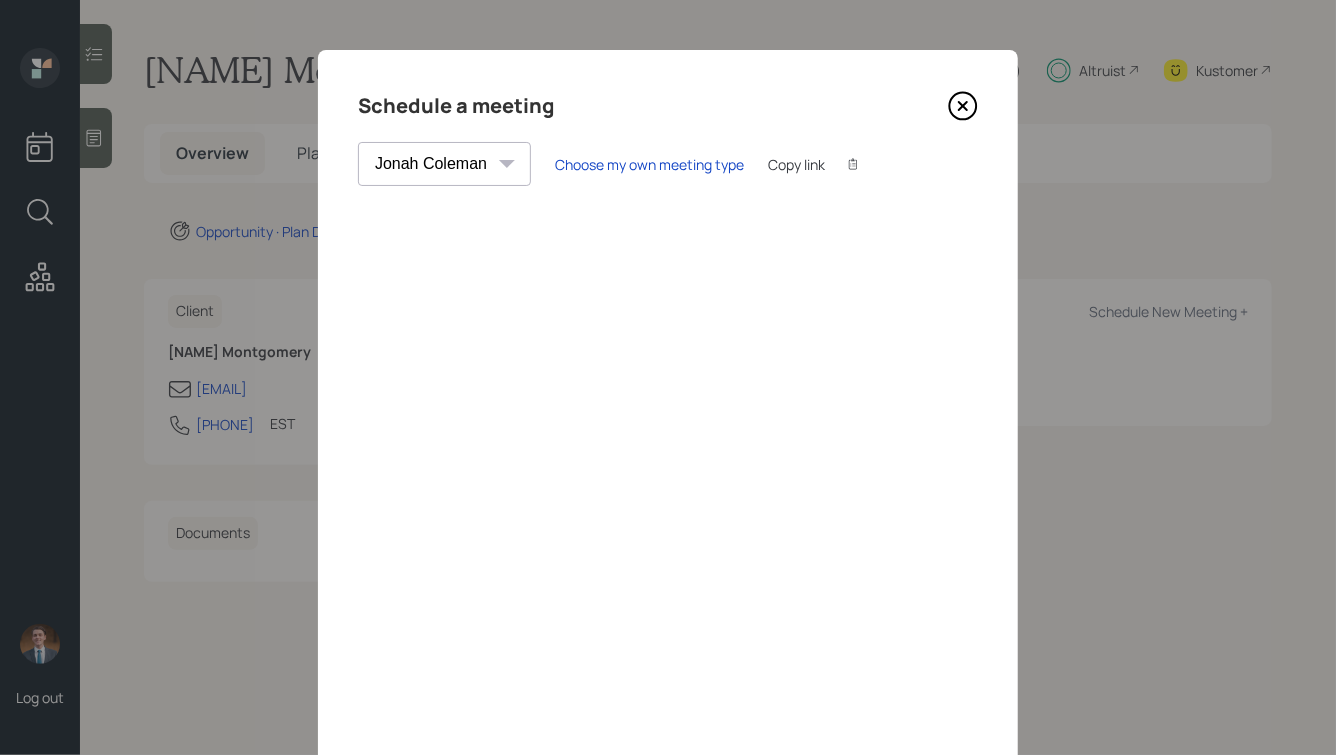 click 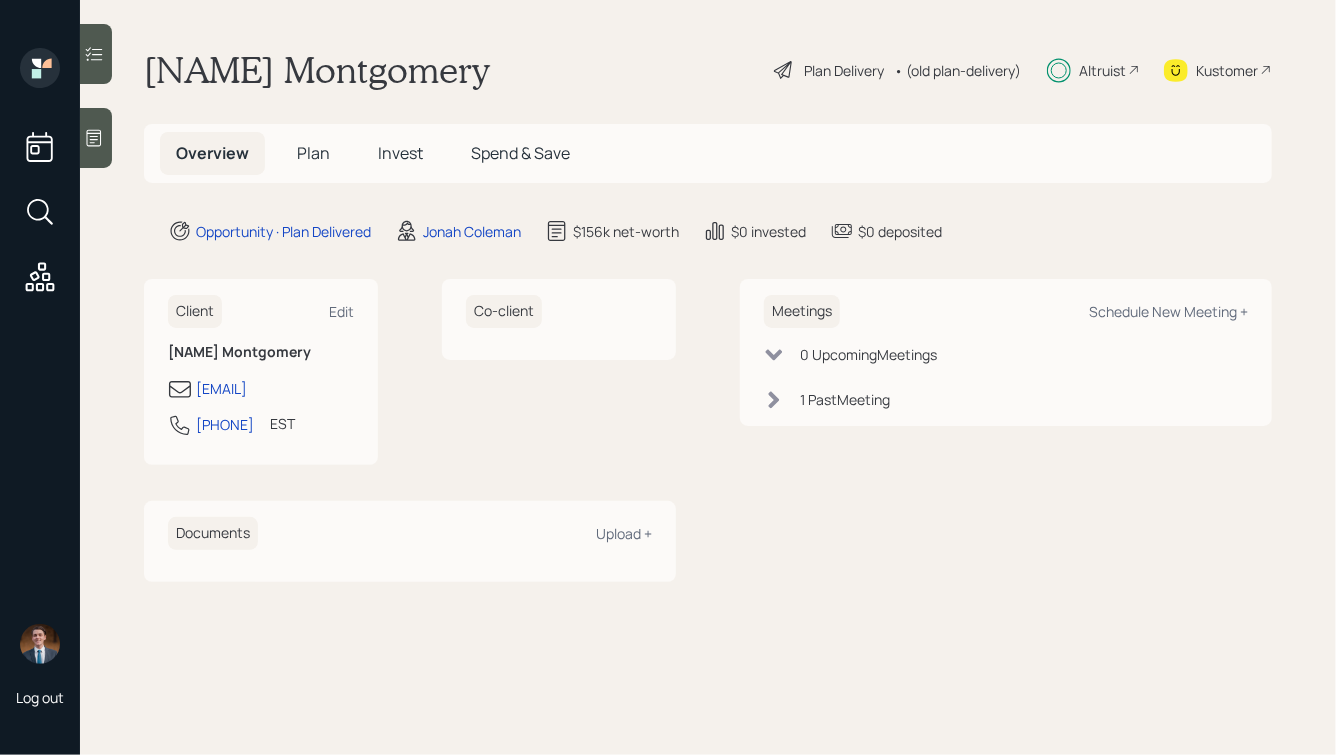 click on "Plan" at bounding box center (313, 153) 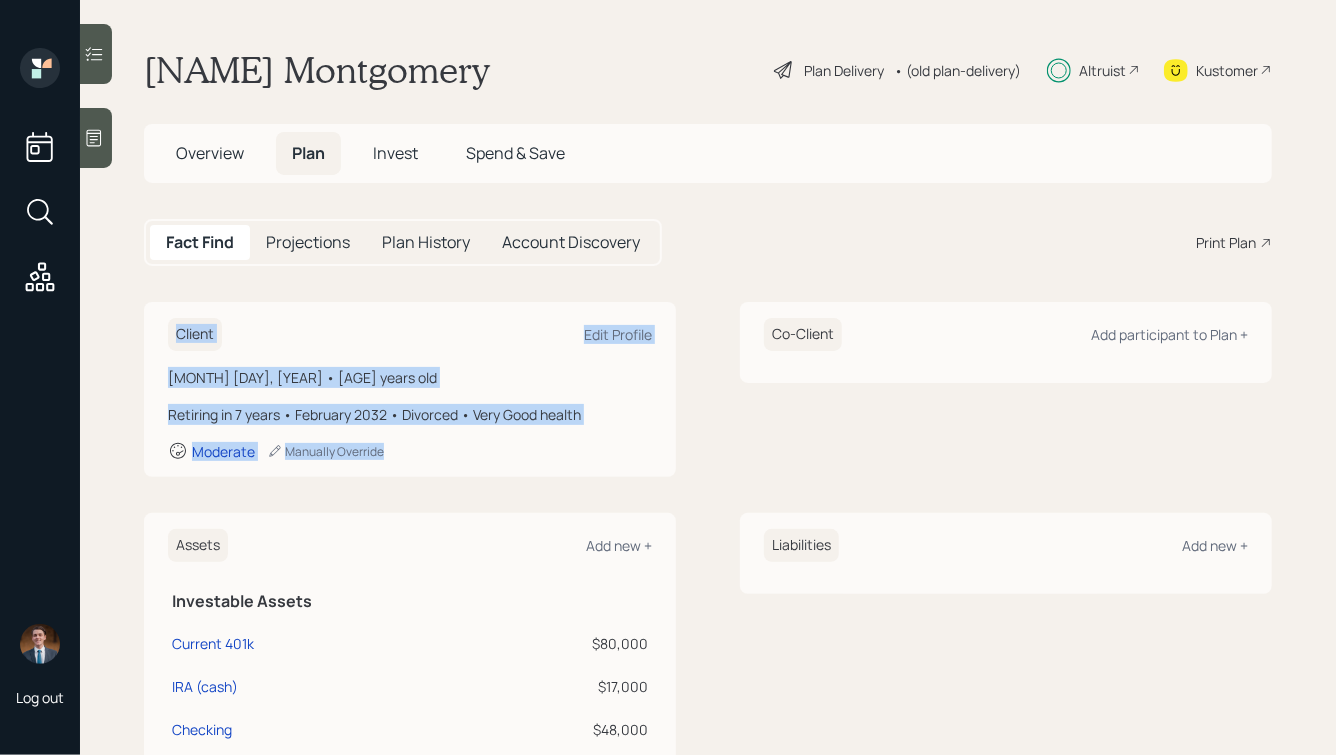 drag, startPoint x: 453, startPoint y: 464, endPoint x: 272, endPoint y: 321, distance: 230.67293 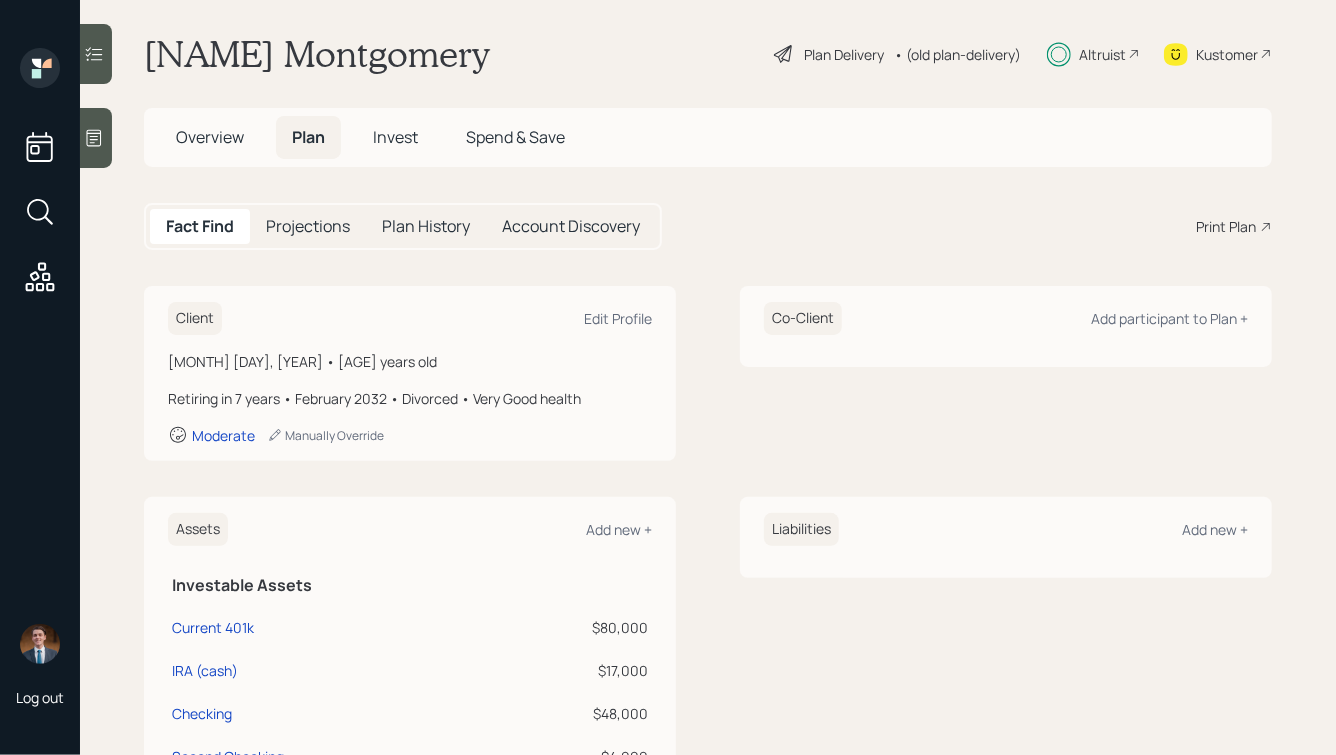 scroll, scrollTop: 0, scrollLeft: 0, axis: both 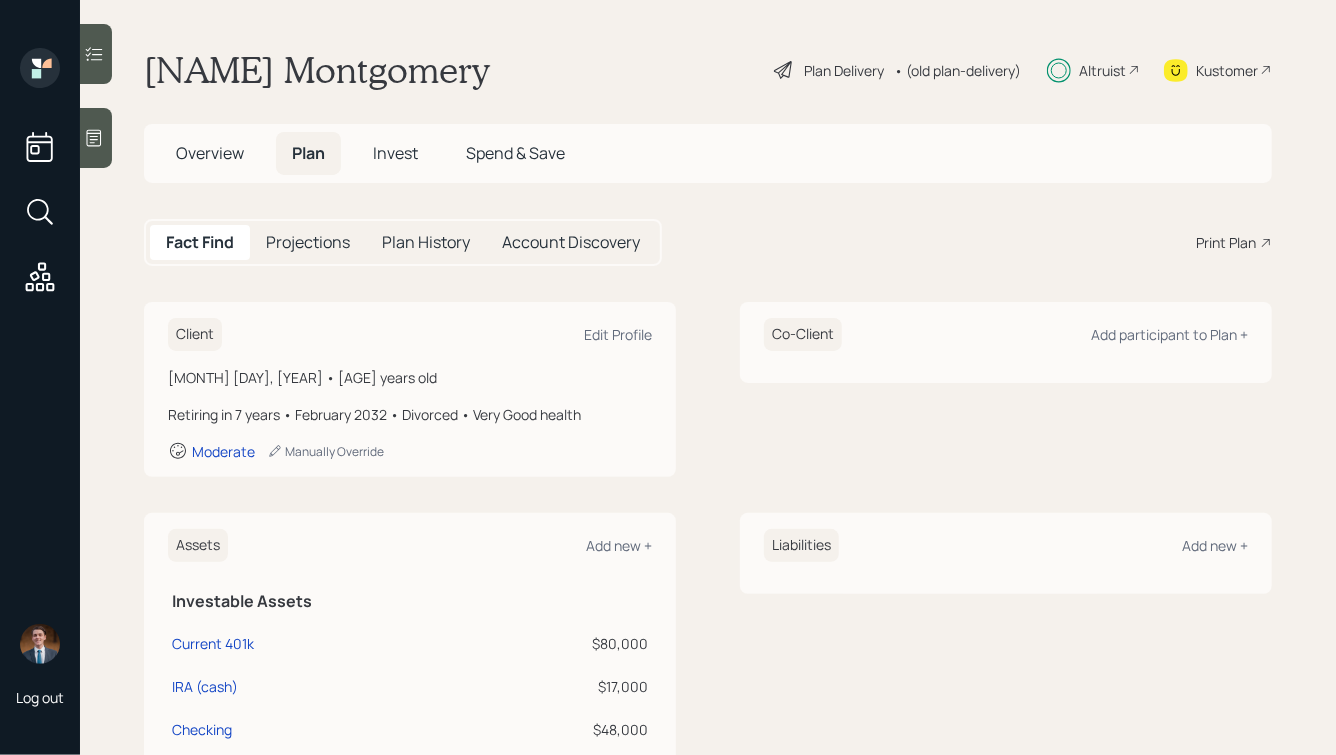 click on "Overview" at bounding box center (210, 153) 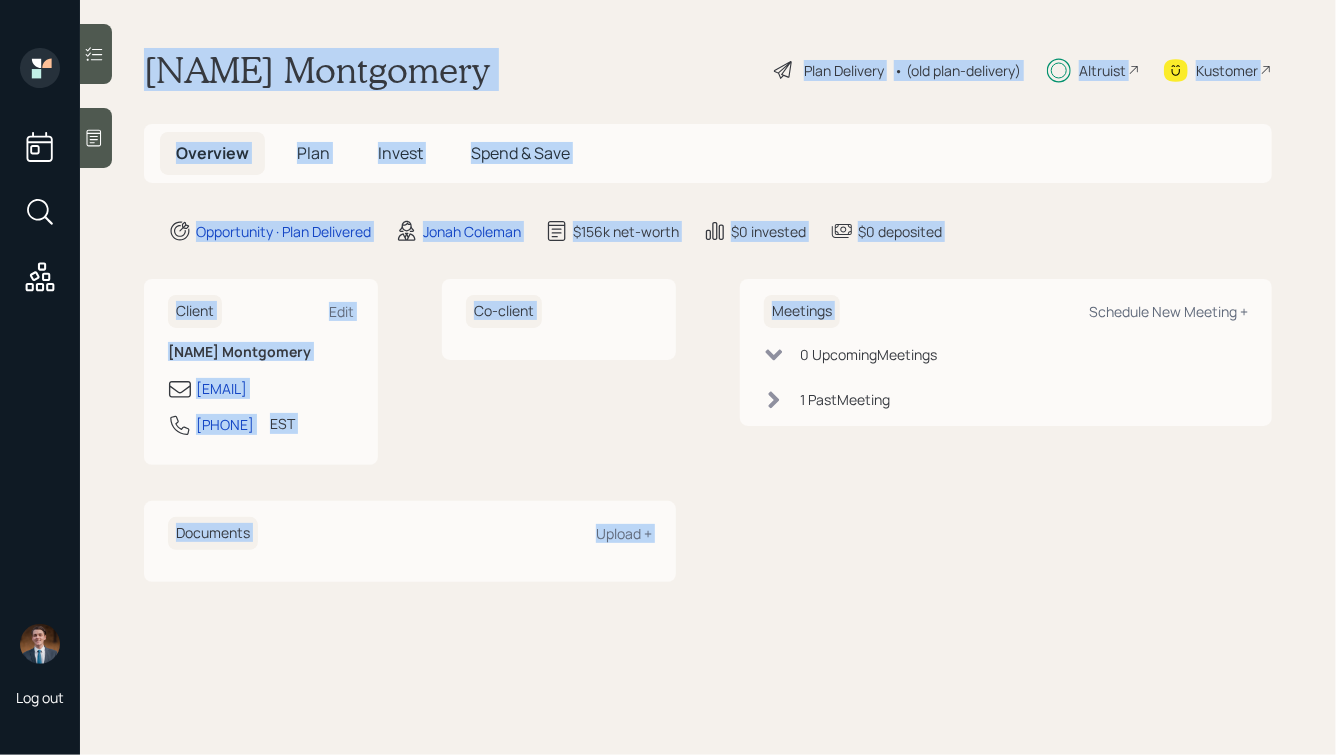 drag, startPoint x: 1036, startPoint y: 247, endPoint x: 459, endPoint y: -103, distance: 674.8548 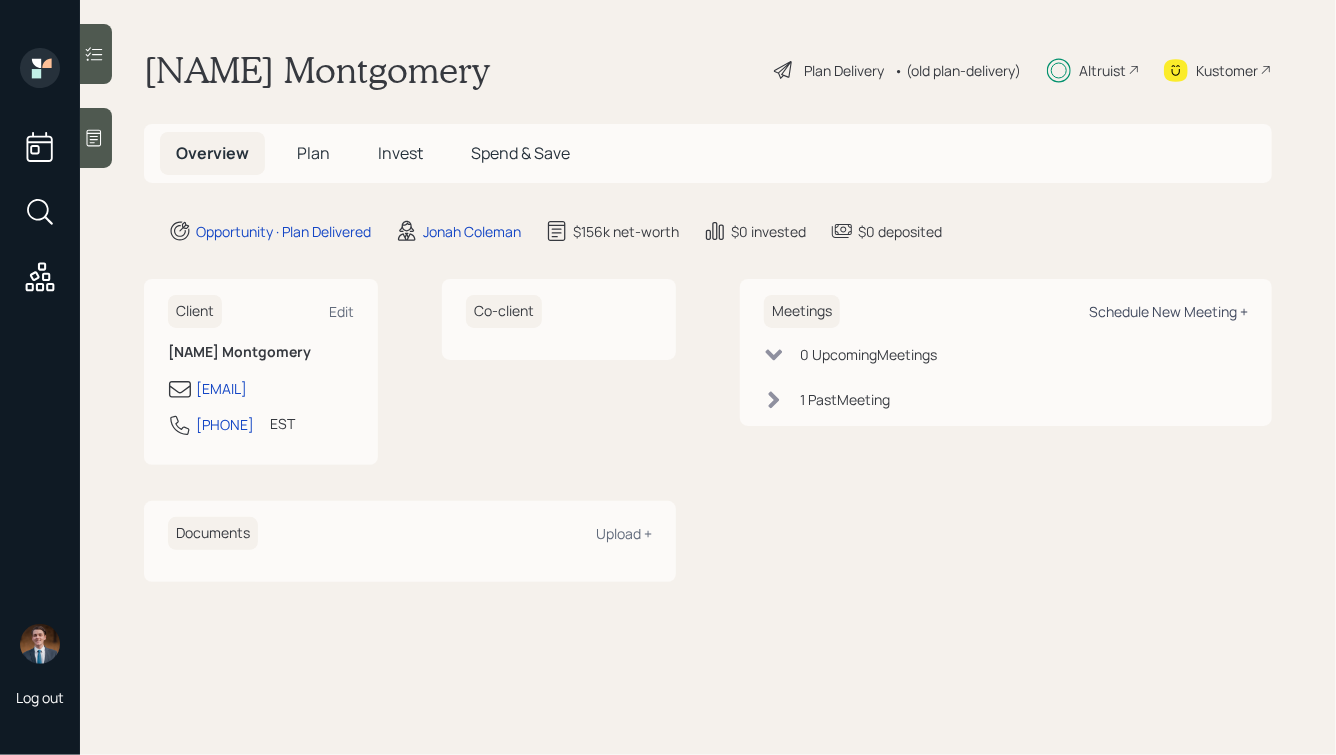 click on "Schedule New Meeting +" at bounding box center [1168, 311] 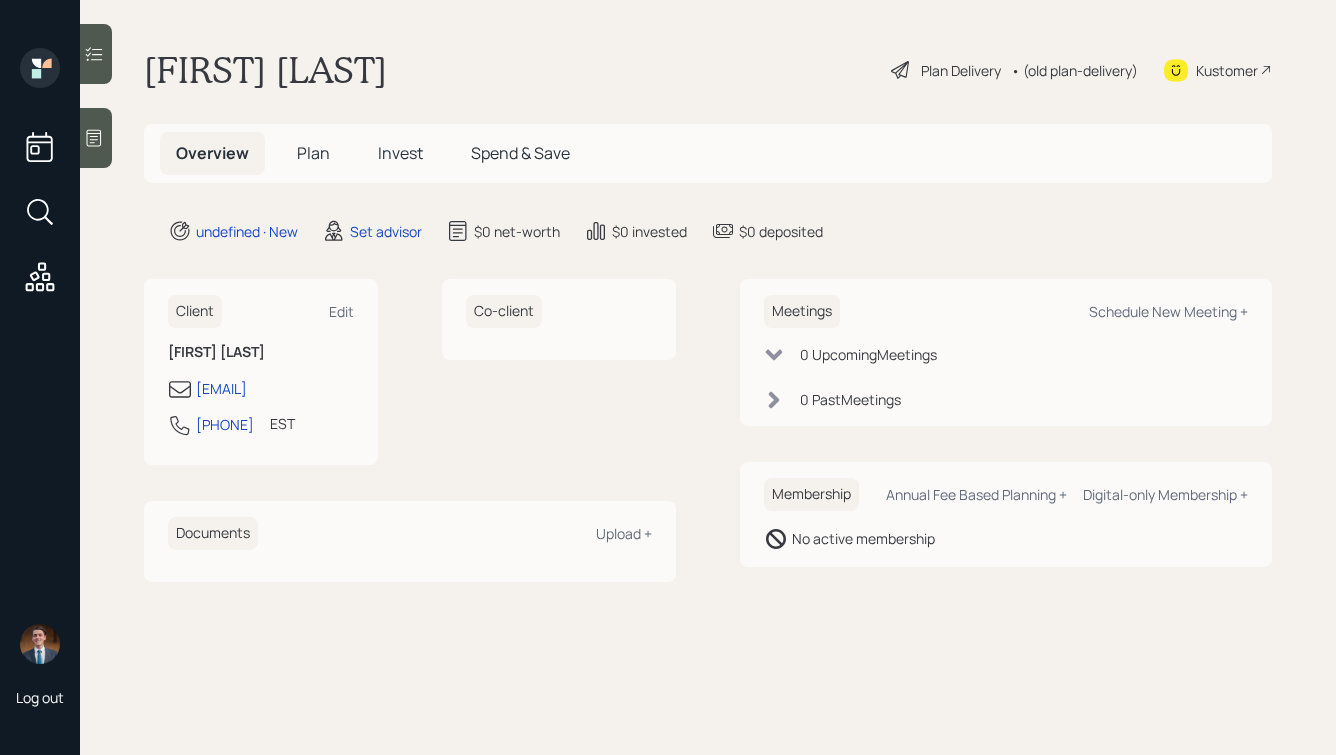 scroll, scrollTop: 0, scrollLeft: 0, axis: both 